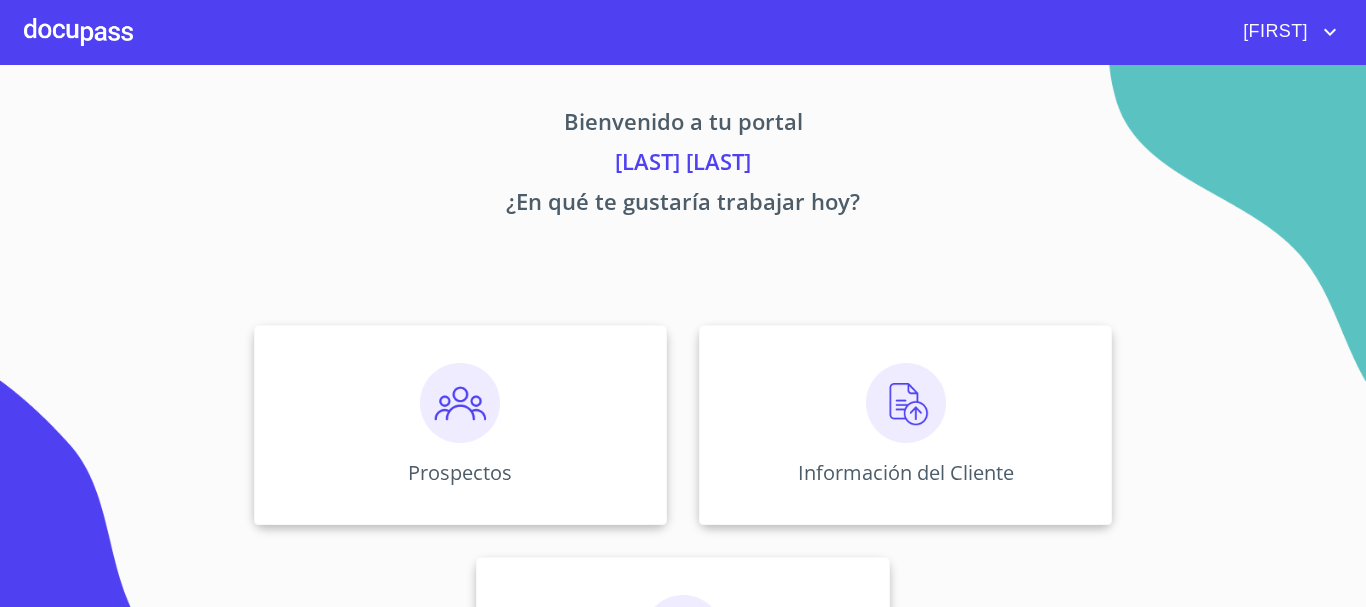 scroll, scrollTop: 0, scrollLeft: 0, axis: both 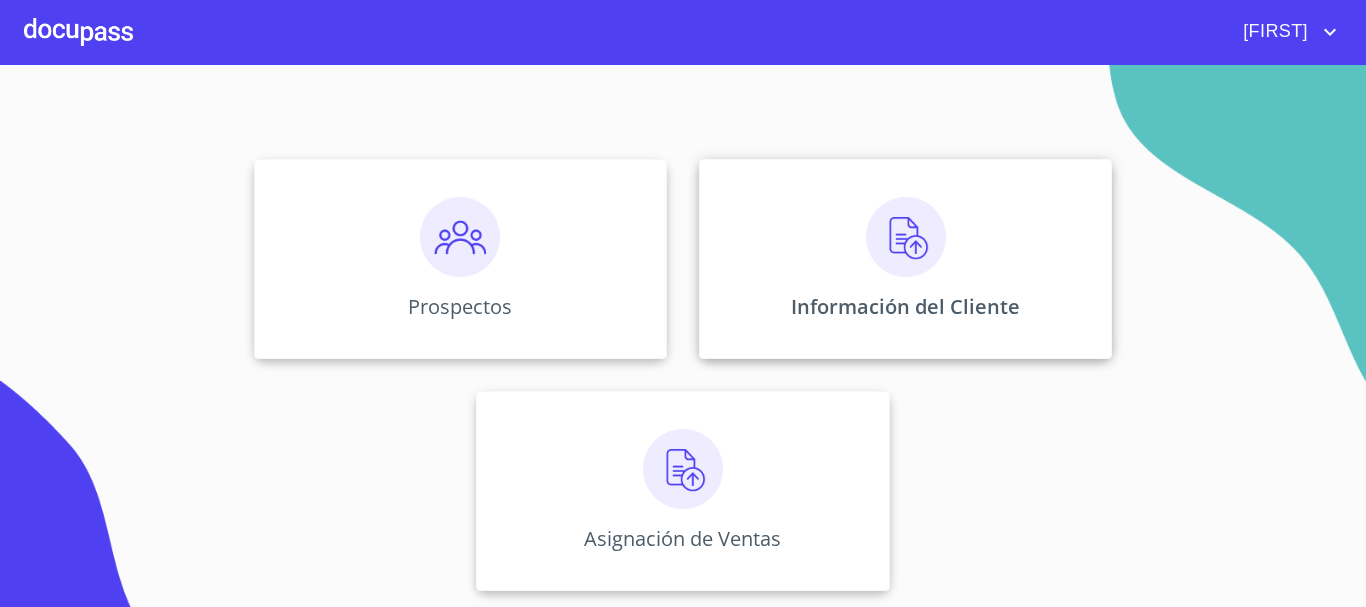 click on "Información del Cliente" at bounding box center [905, 259] 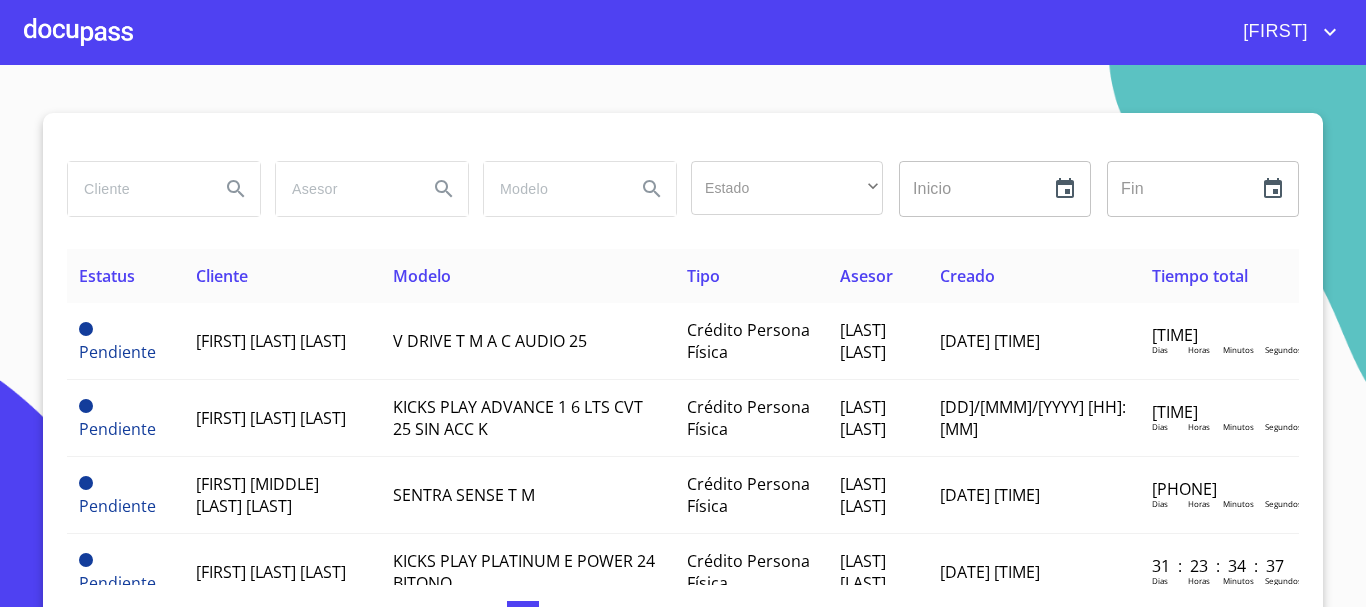 click at bounding box center [136, 189] 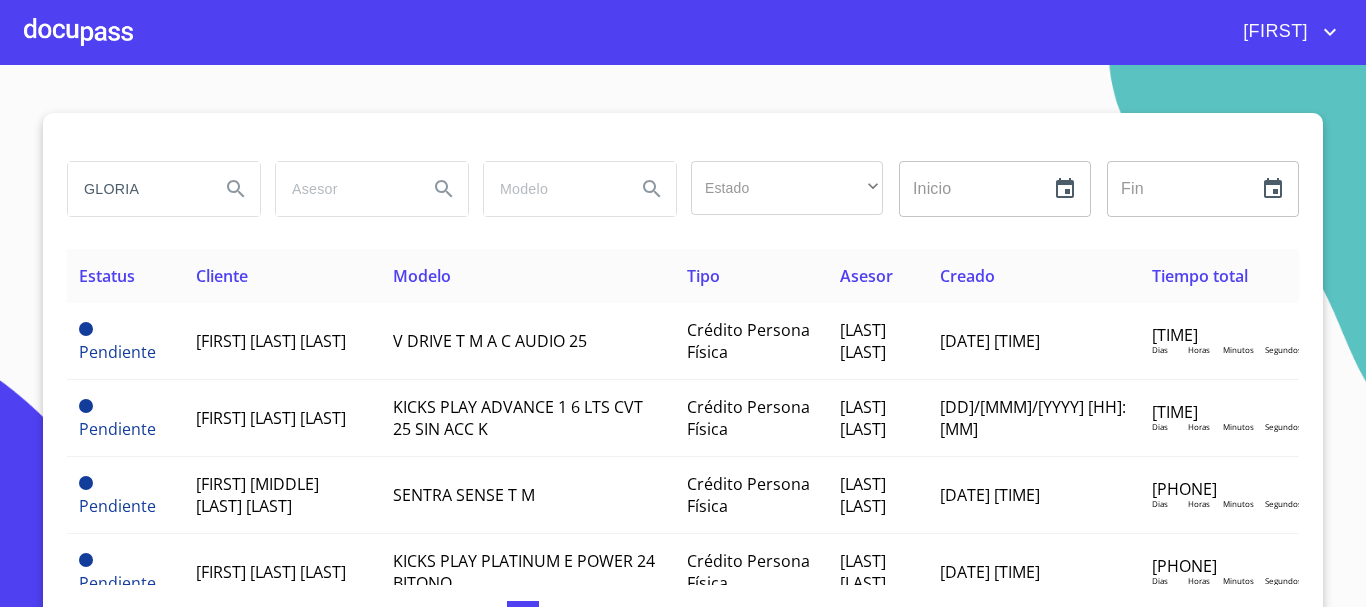 type on "GLORIA" 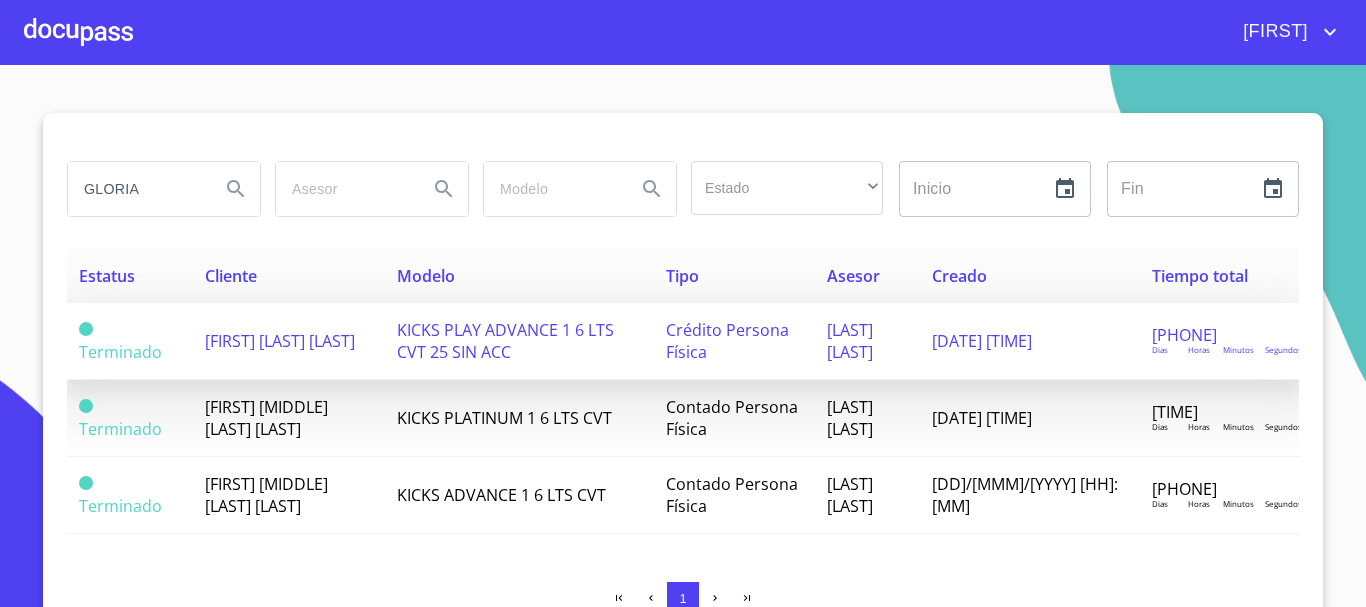 click on "[FIRST] [LAST] [LAST]" at bounding box center (280, 341) 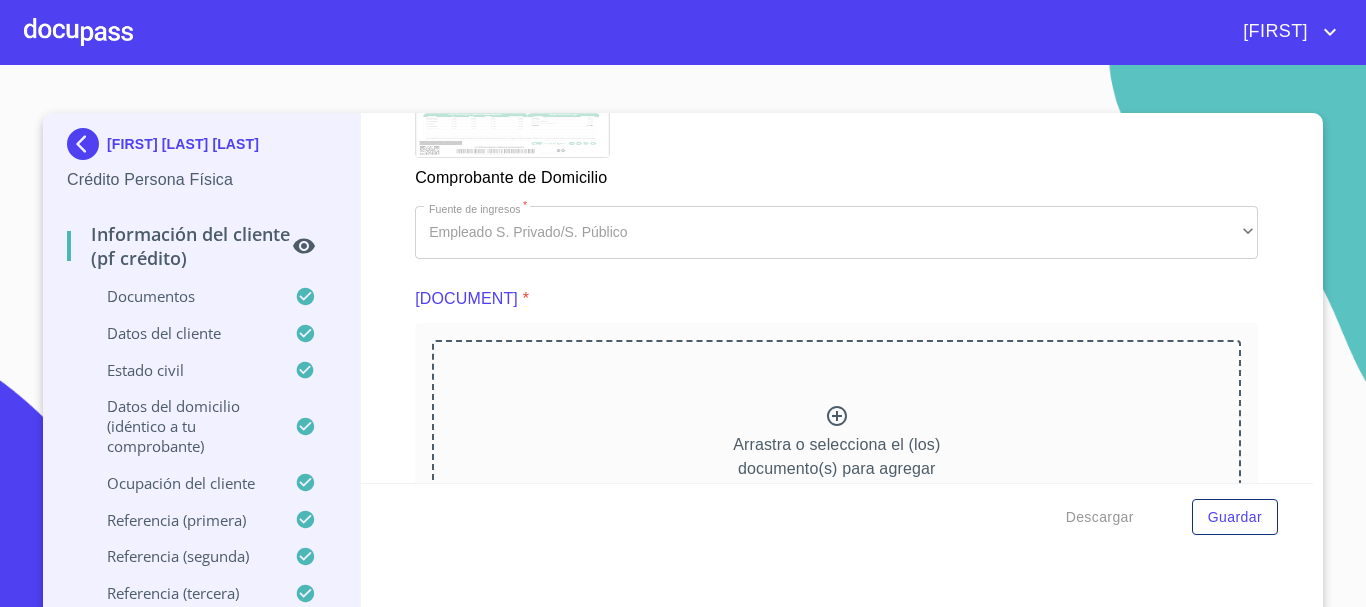 scroll, scrollTop: 1200, scrollLeft: 0, axis: vertical 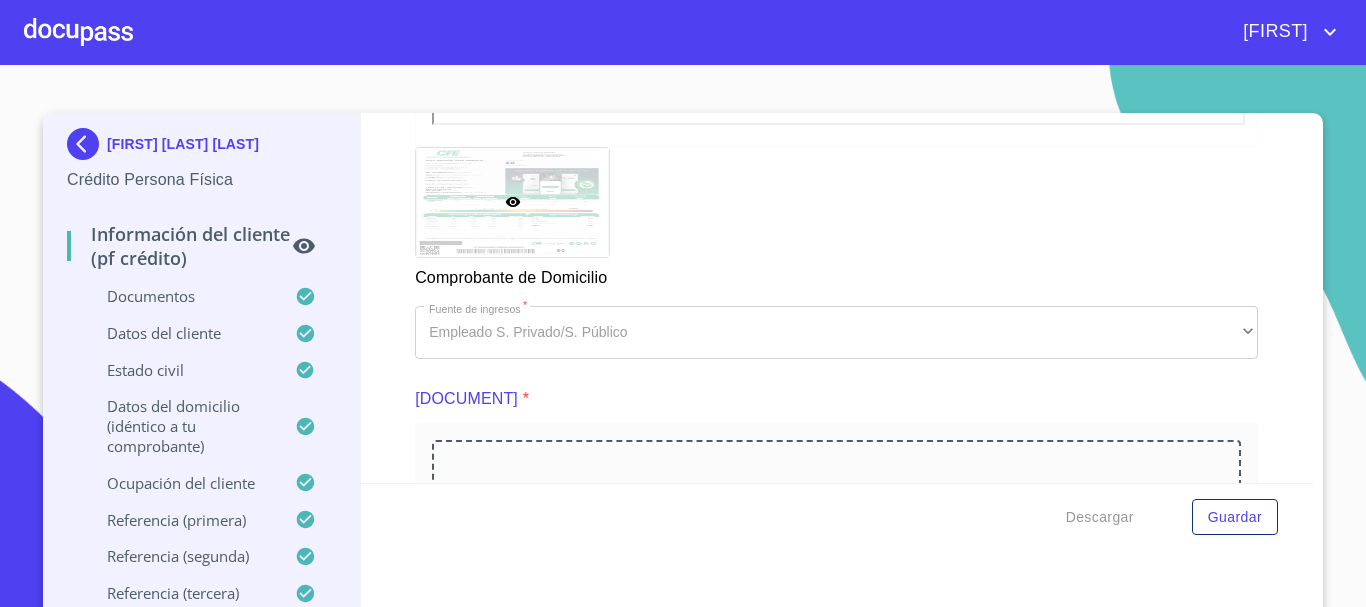 click at bounding box center (836, -719) 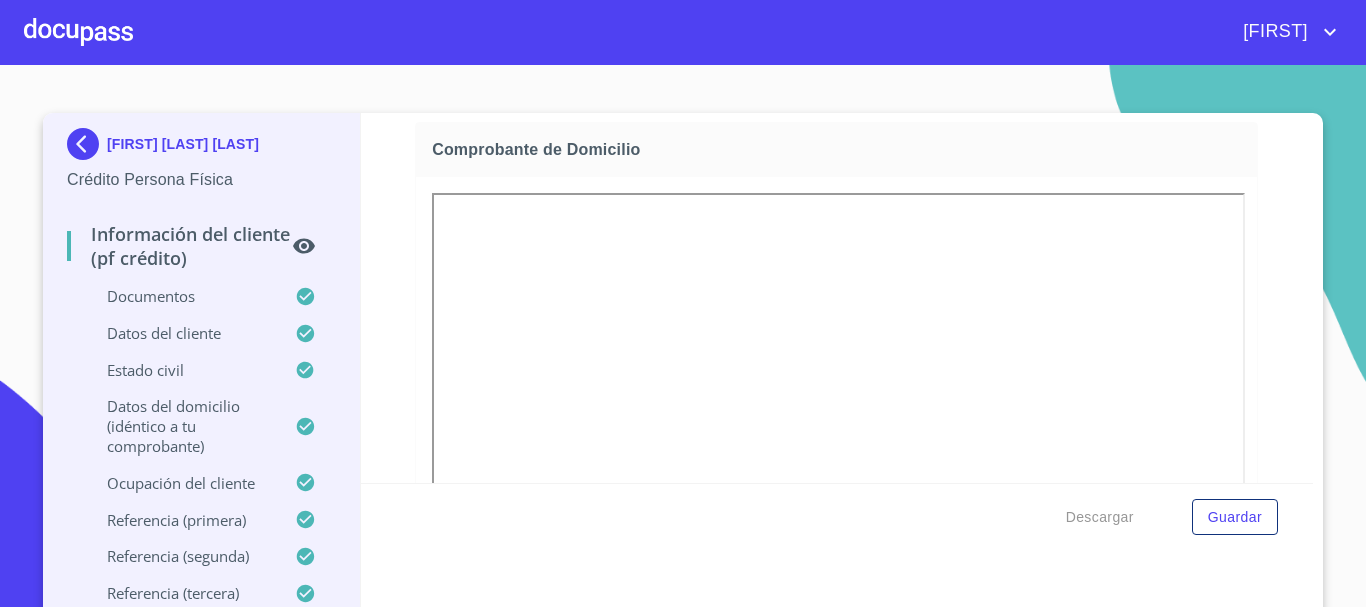 scroll, scrollTop: 500, scrollLeft: 0, axis: vertical 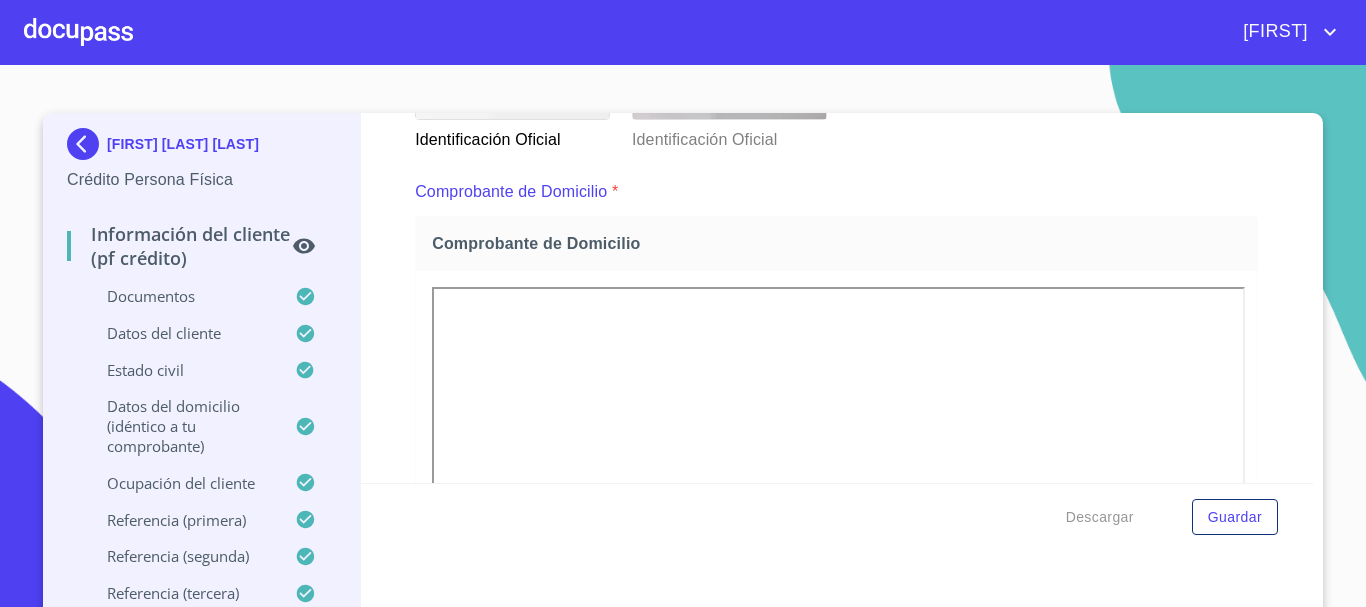 click at bounding box center (78, 32) 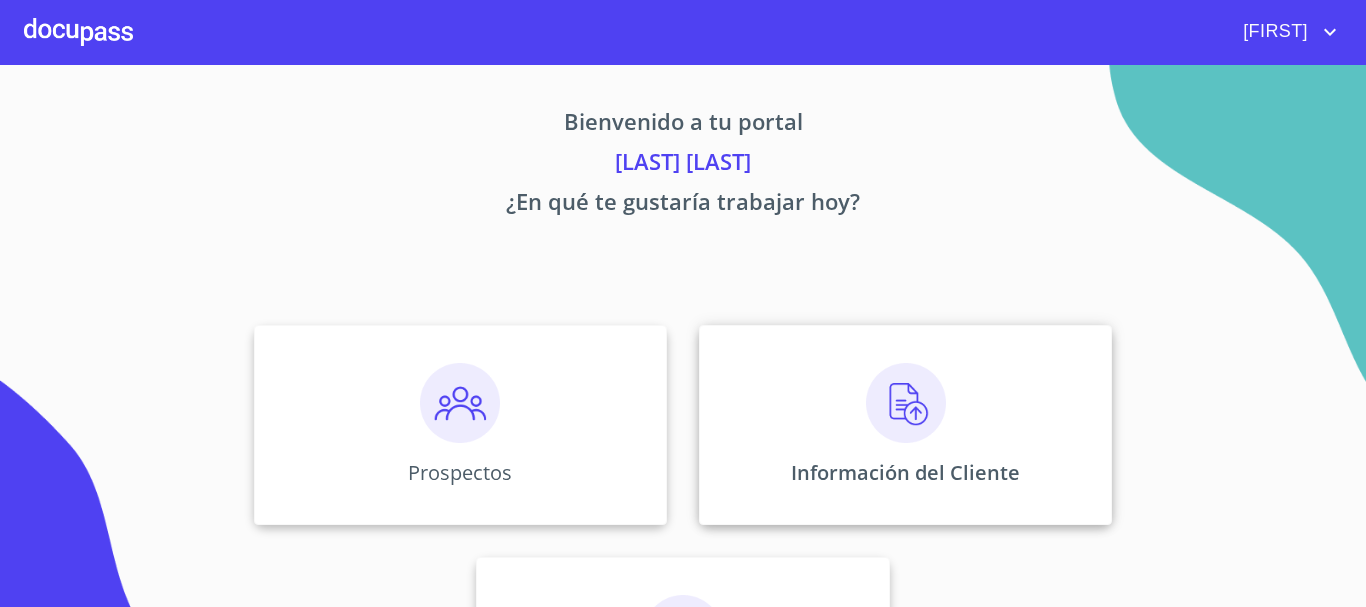 scroll, scrollTop: 166, scrollLeft: 0, axis: vertical 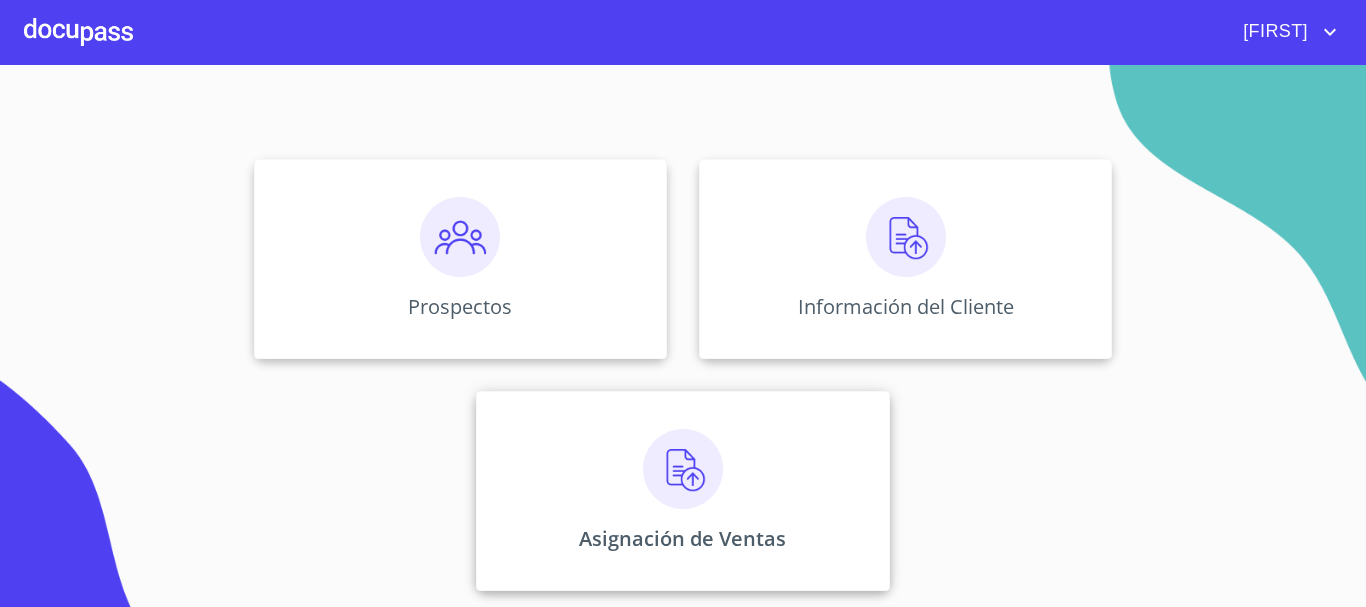 click at bounding box center [683, 469] 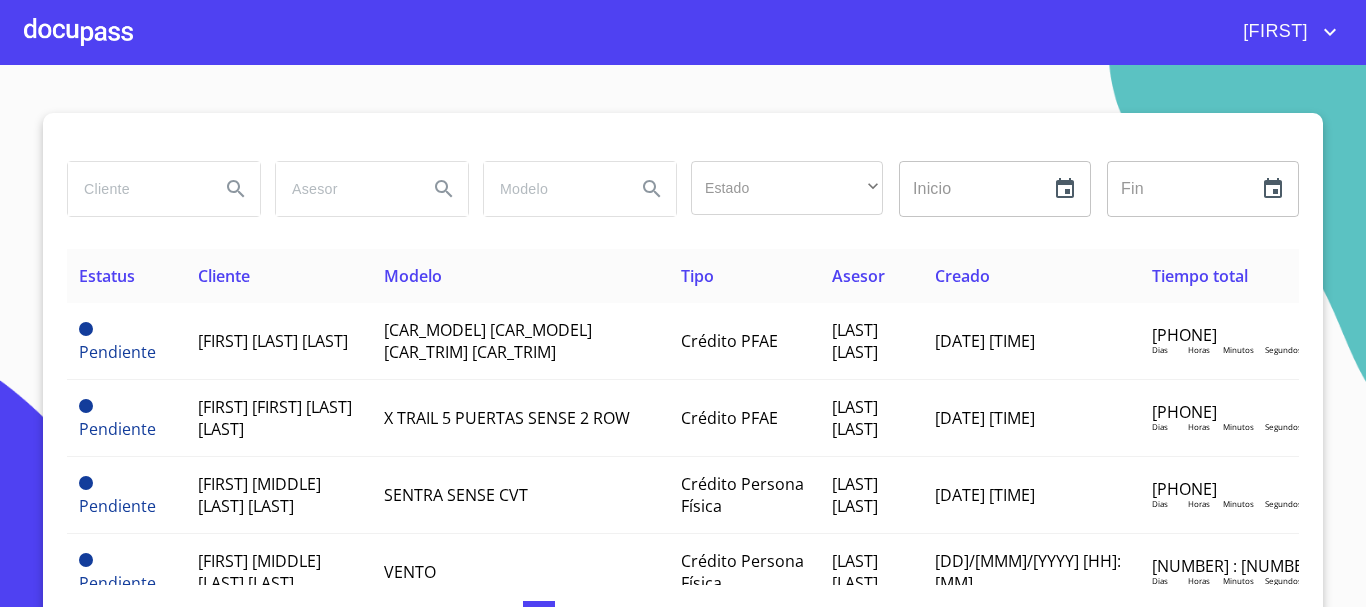 click at bounding box center [136, 189] 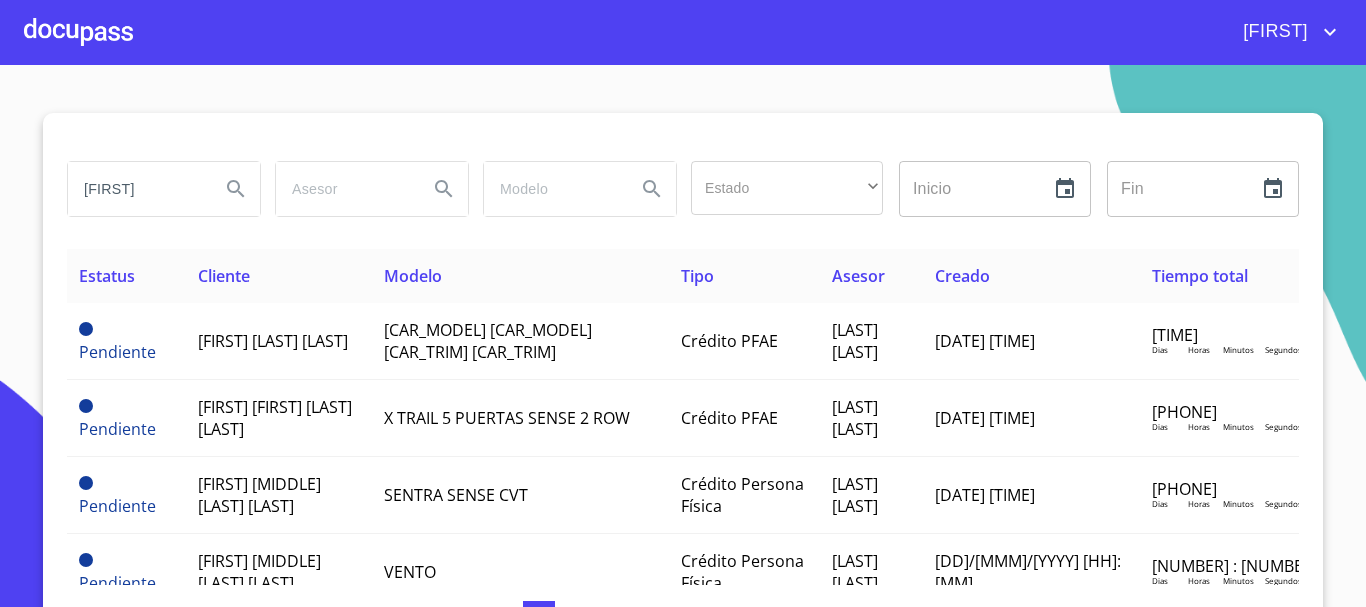 type on "[FIRST]" 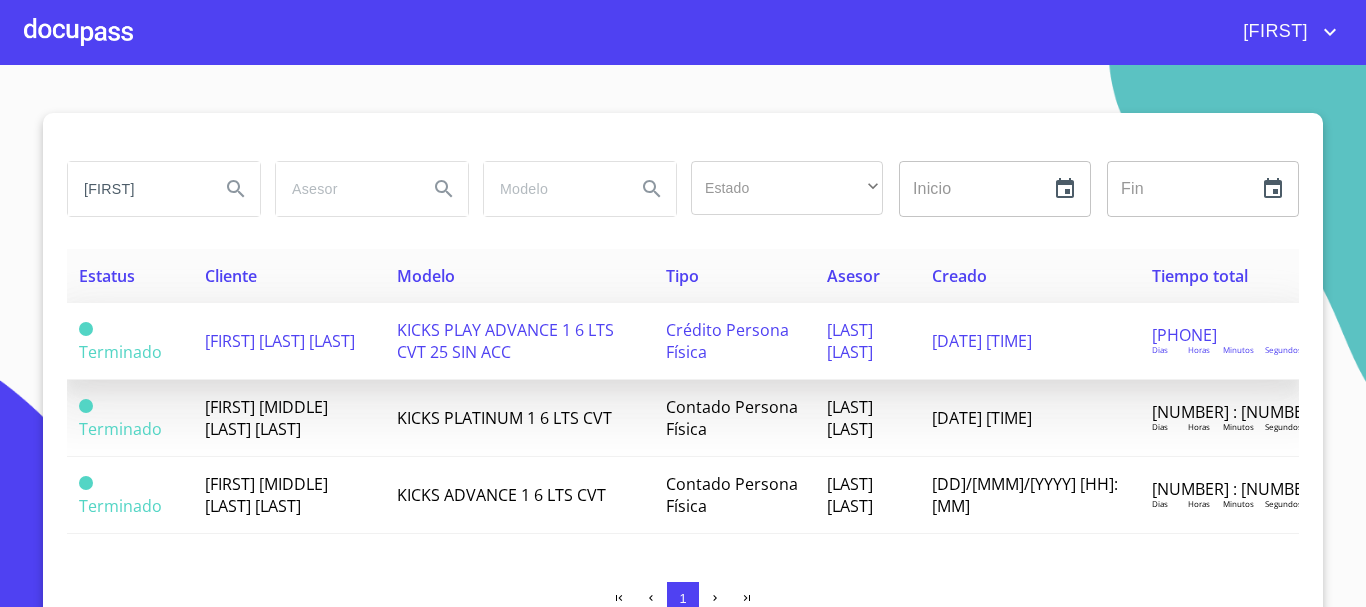 click on "[FIRST] [LAST] [LAST]" at bounding box center (289, 341) 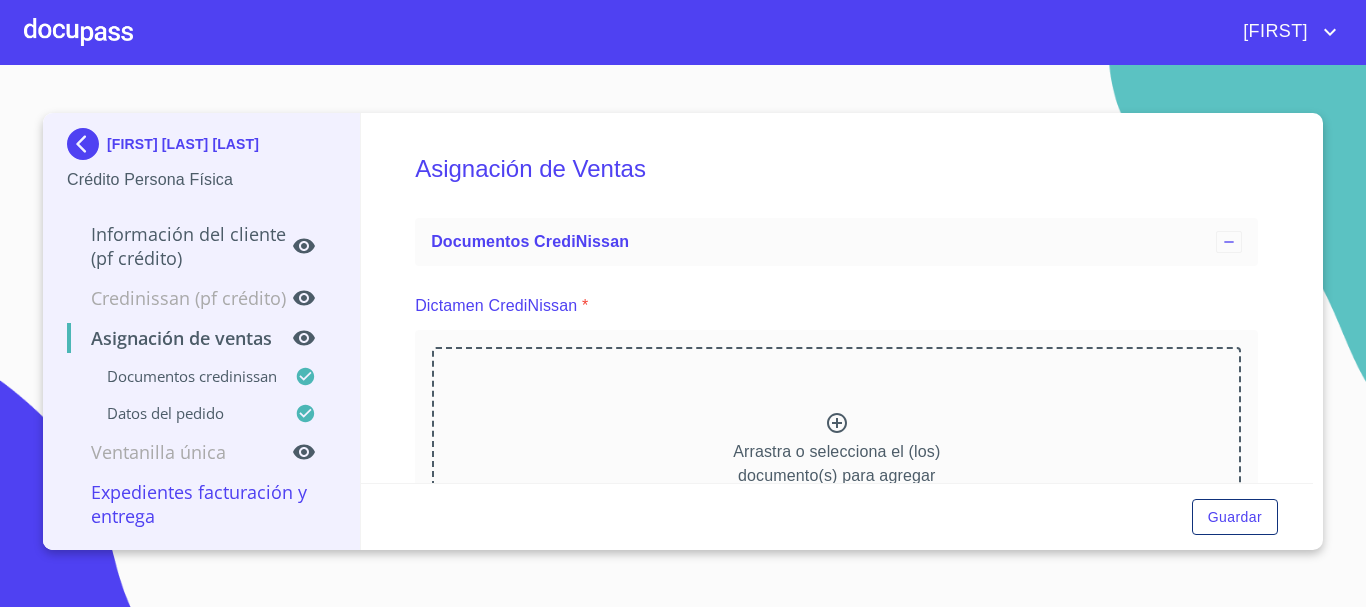 click on "Información del cliente (PF crédito)" at bounding box center [179, 246] 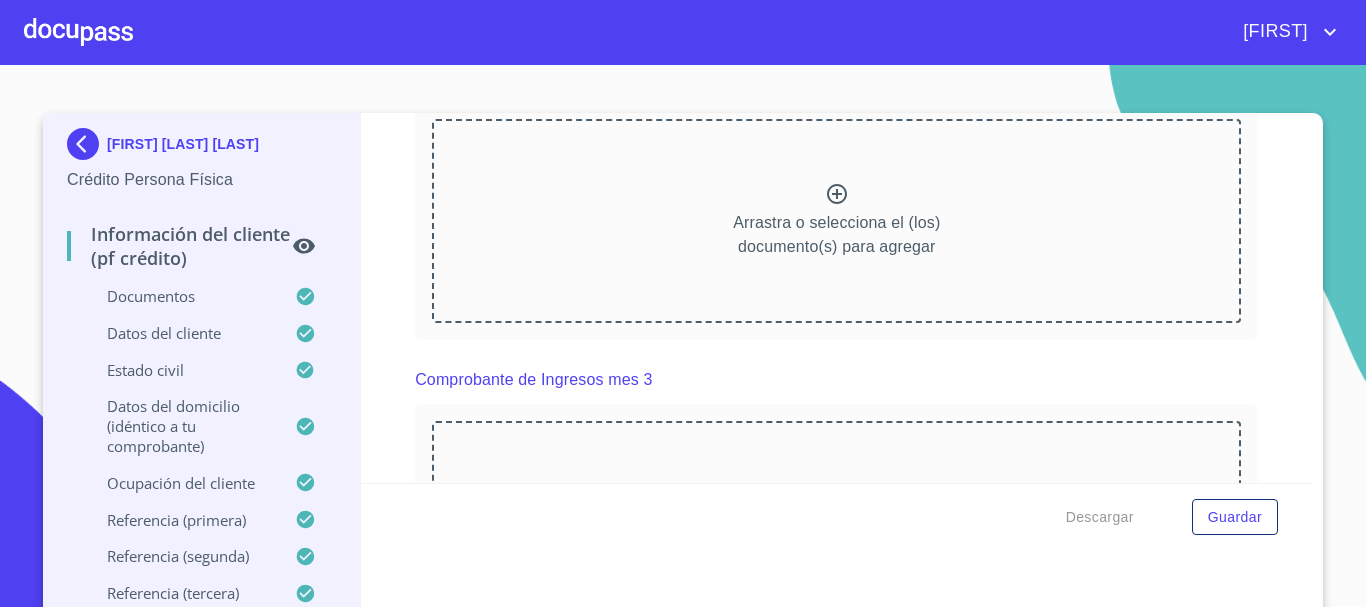 scroll, scrollTop: 1300, scrollLeft: 0, axis: vertical 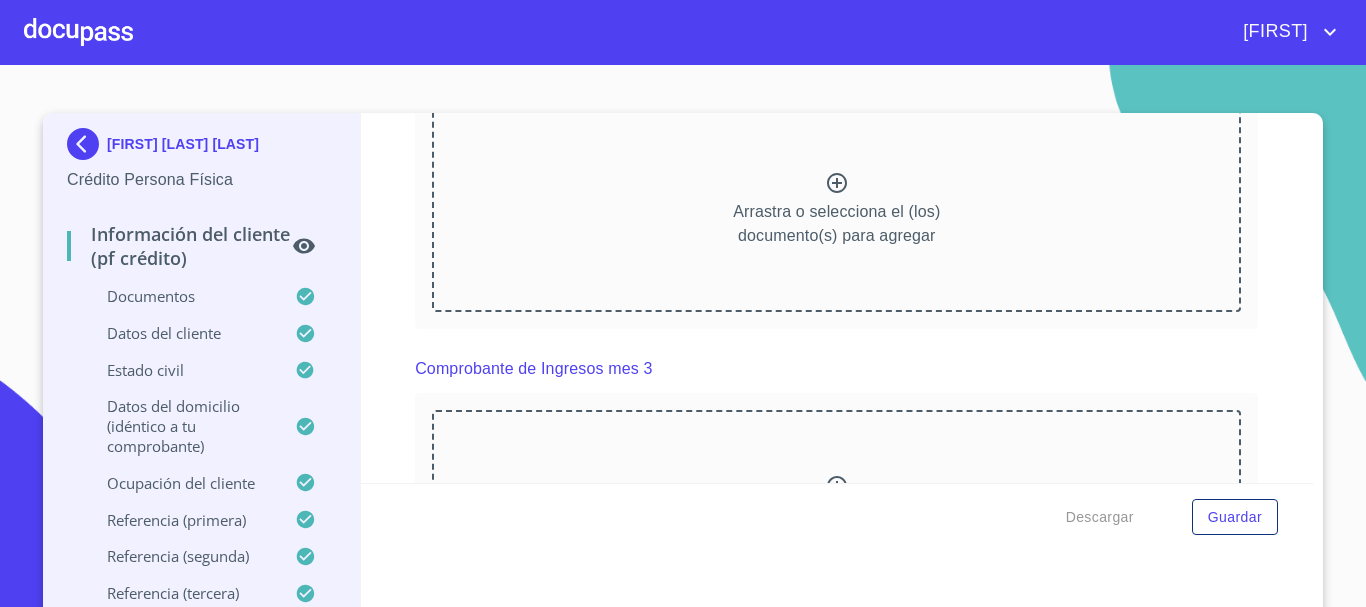 click at bounding box center [729, -736] 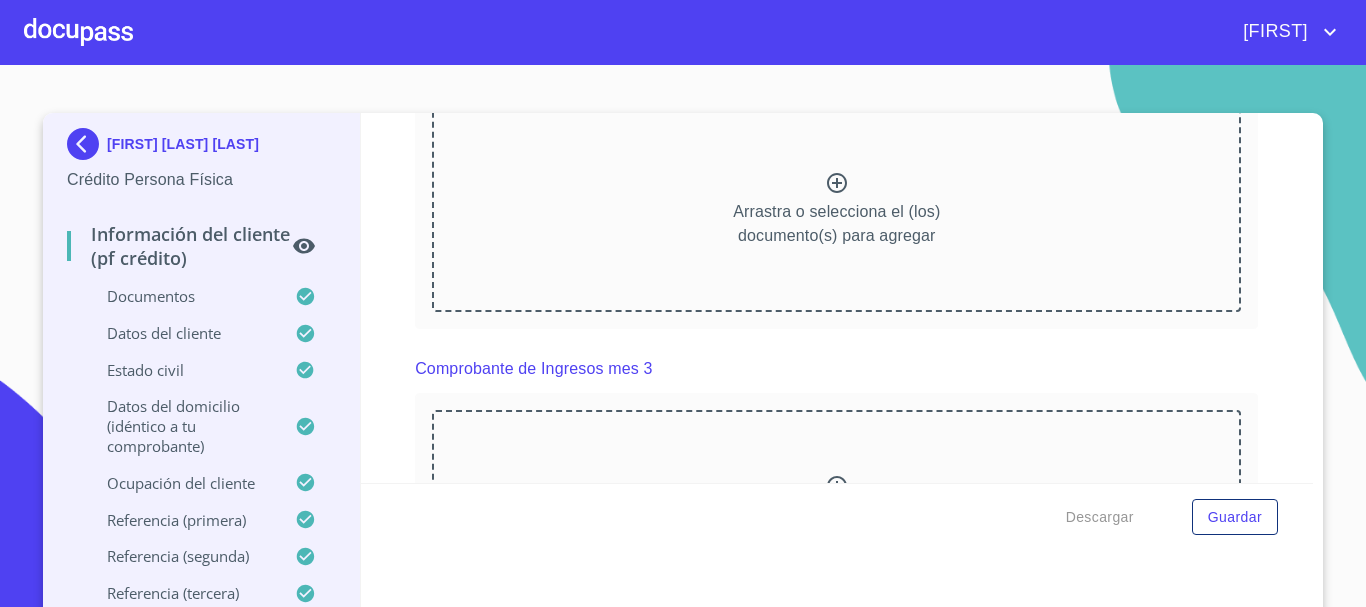 scroll, scrollTop: 239, scrollLeft: 0, axis: vertical 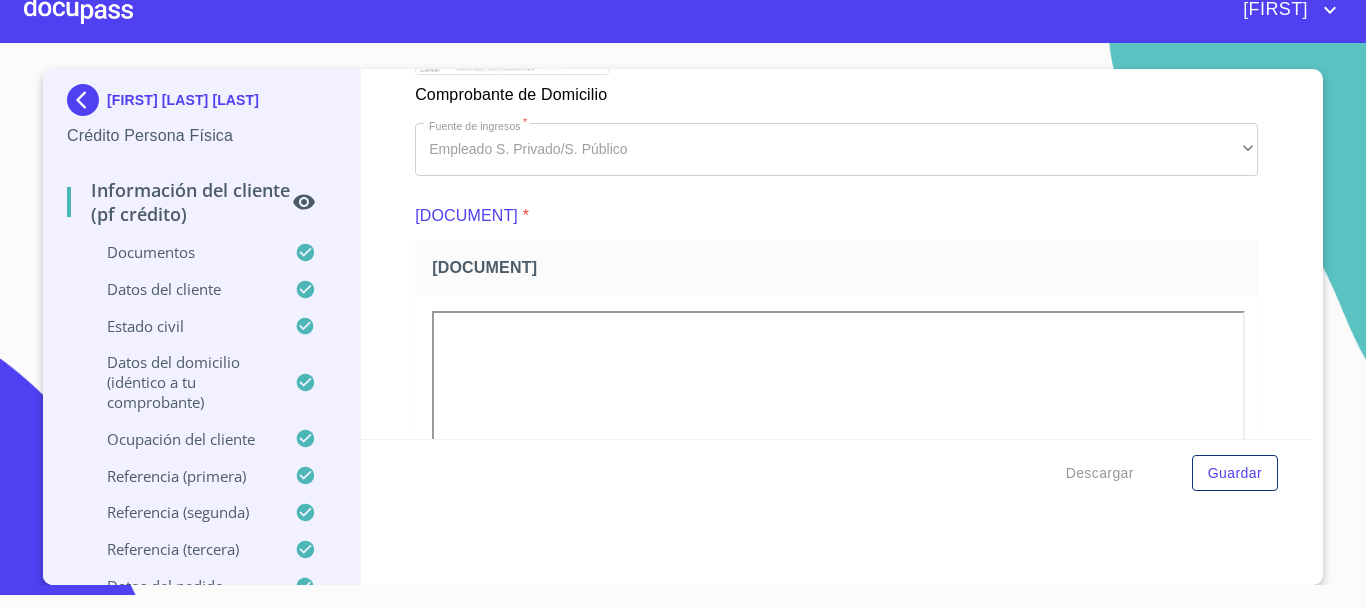 click at bounding box center [729, -819] 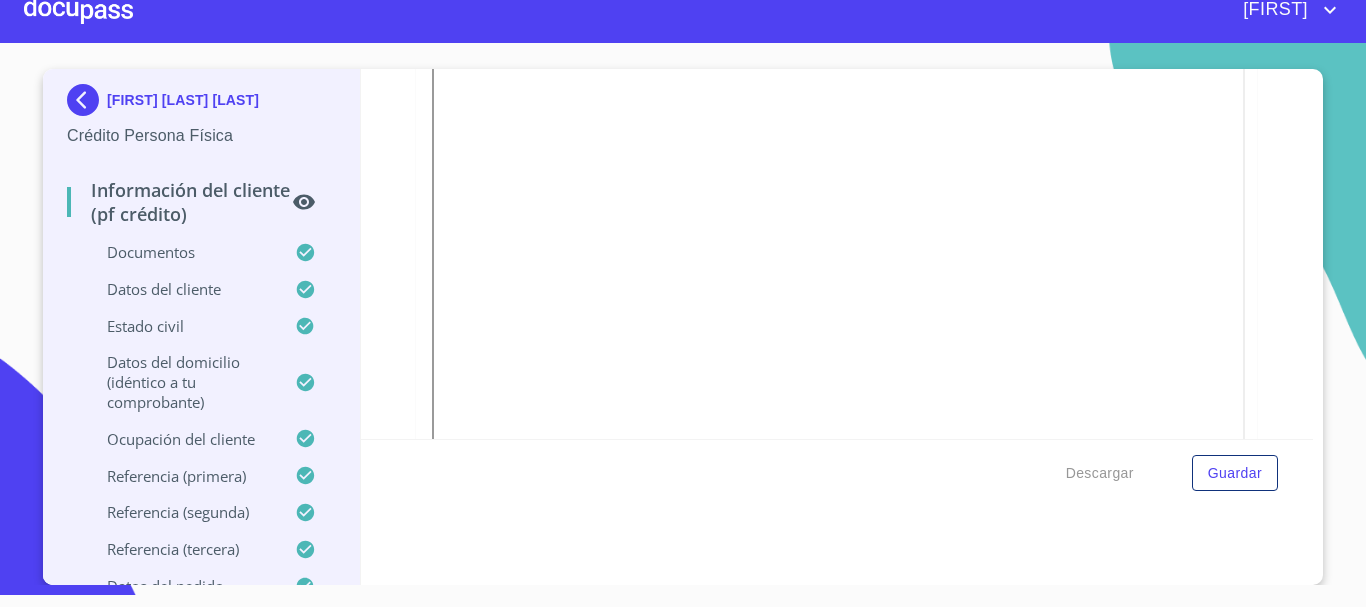 scroll, scrollTop: 239, scrollLeft: 0, axis: vertical 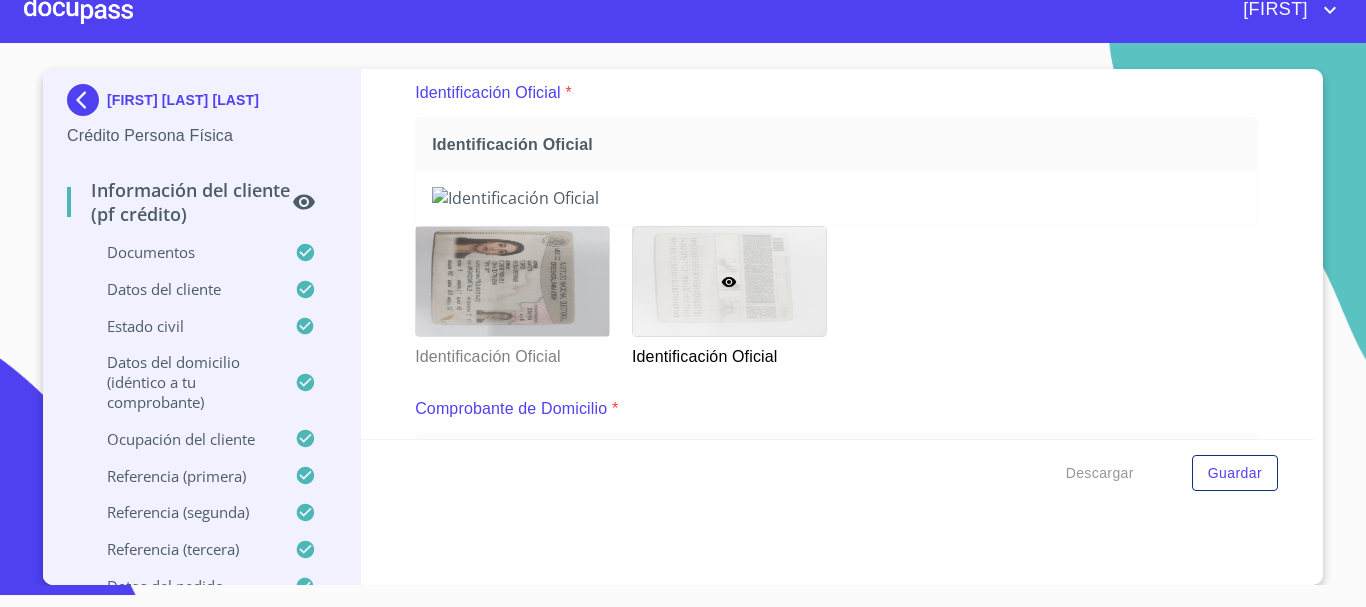 click at bounding box center (87, 100) 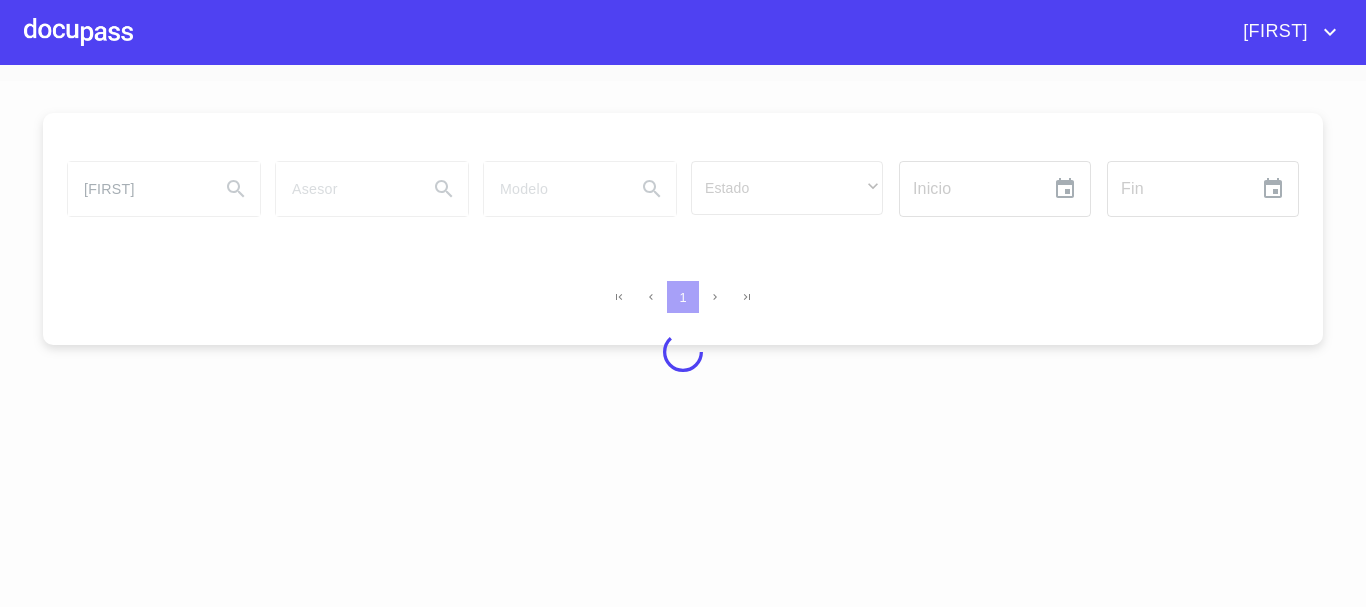 scroll, scrollTop: 0, scrollLeft: 0, axis: both 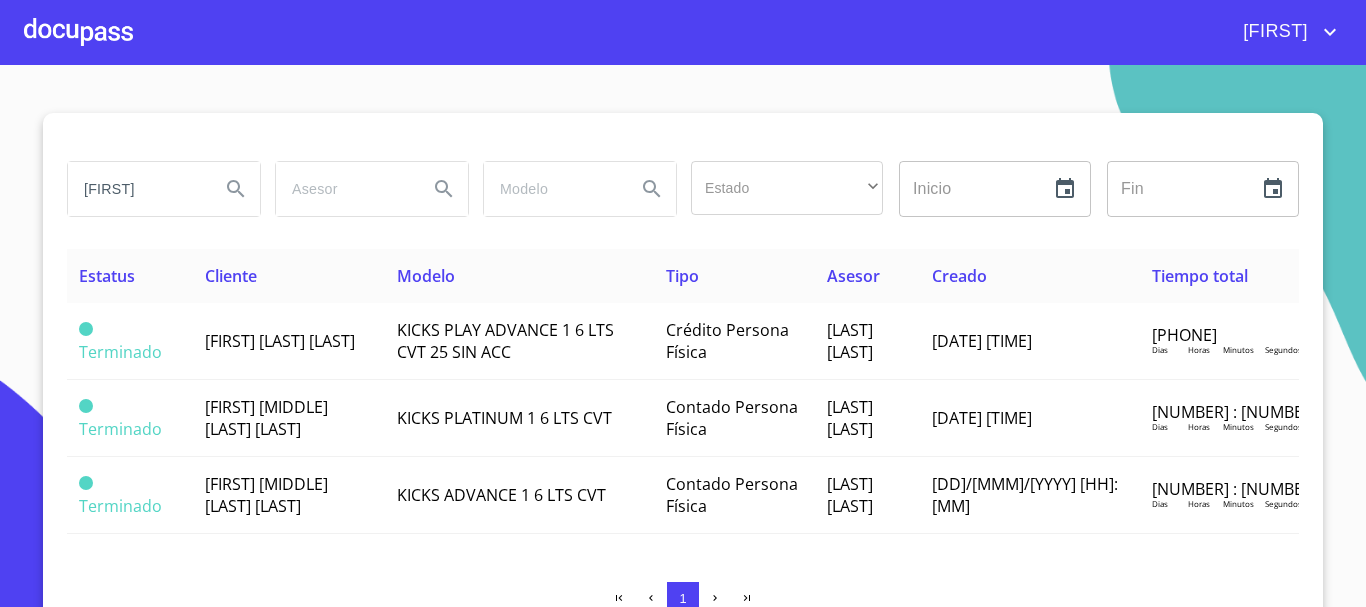 click on "[FIRST]" at bounding box center (136, 189) 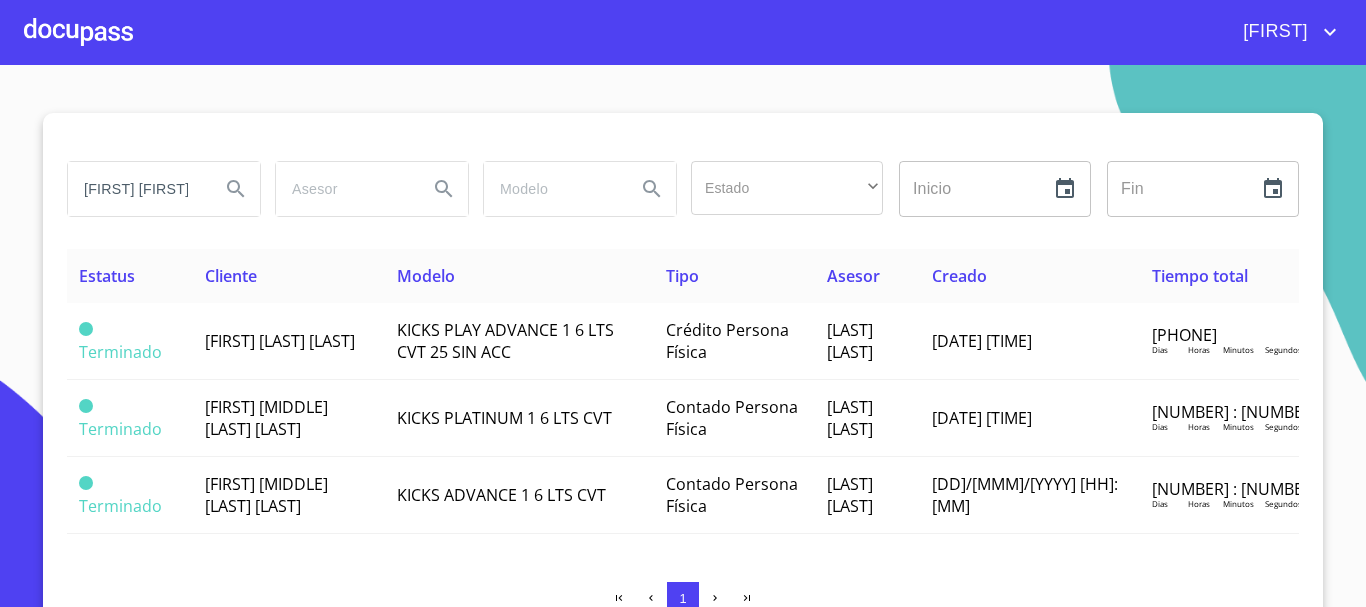 type on "[FIRST] [FIRST]" 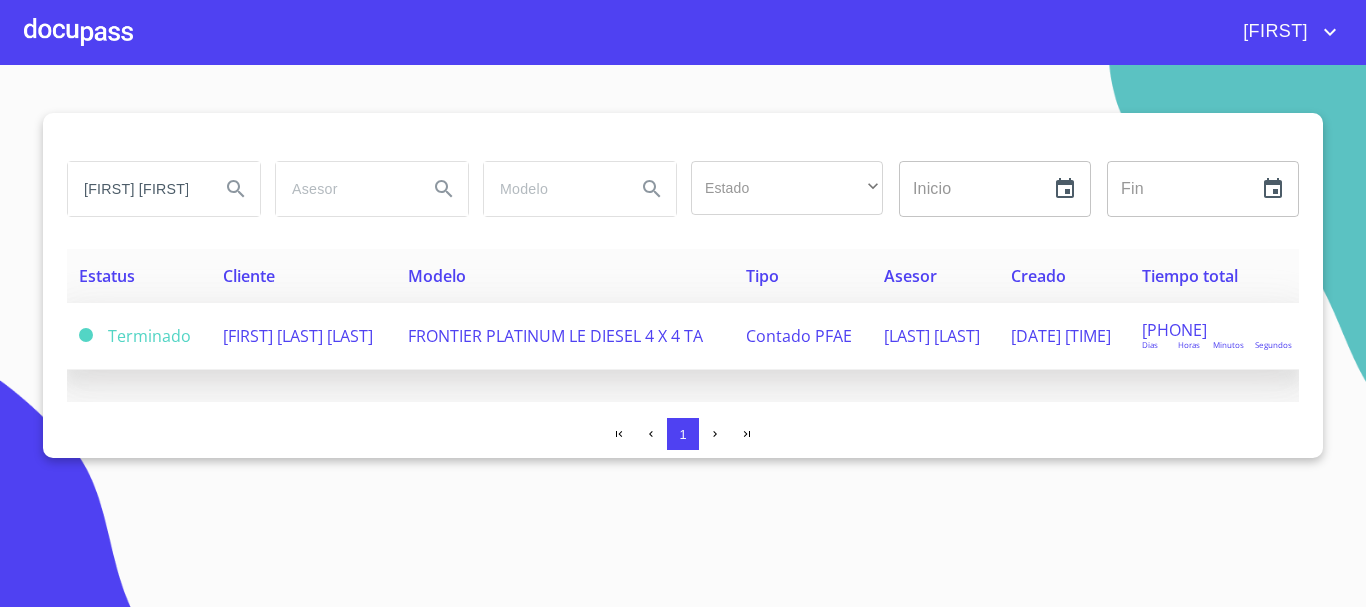 click on "[FIRST] [LAST] [LAST]" at bounding box center (298, 336) 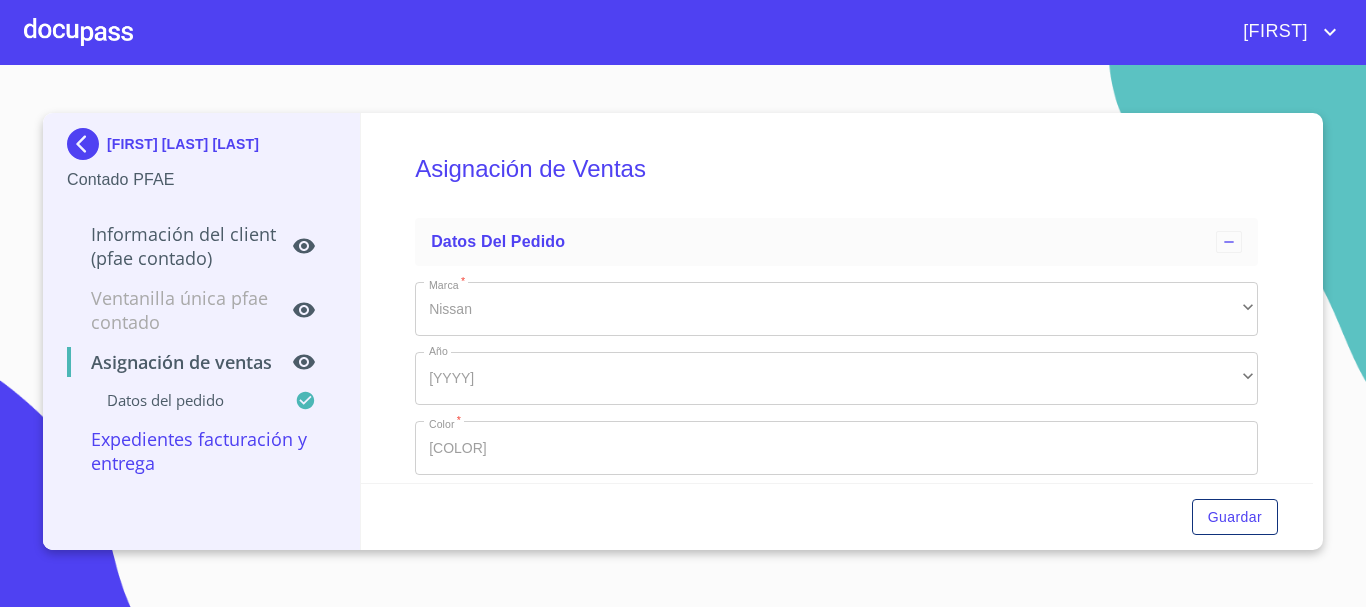 click on "[FIRST]" at bounding box center (1273, 32) 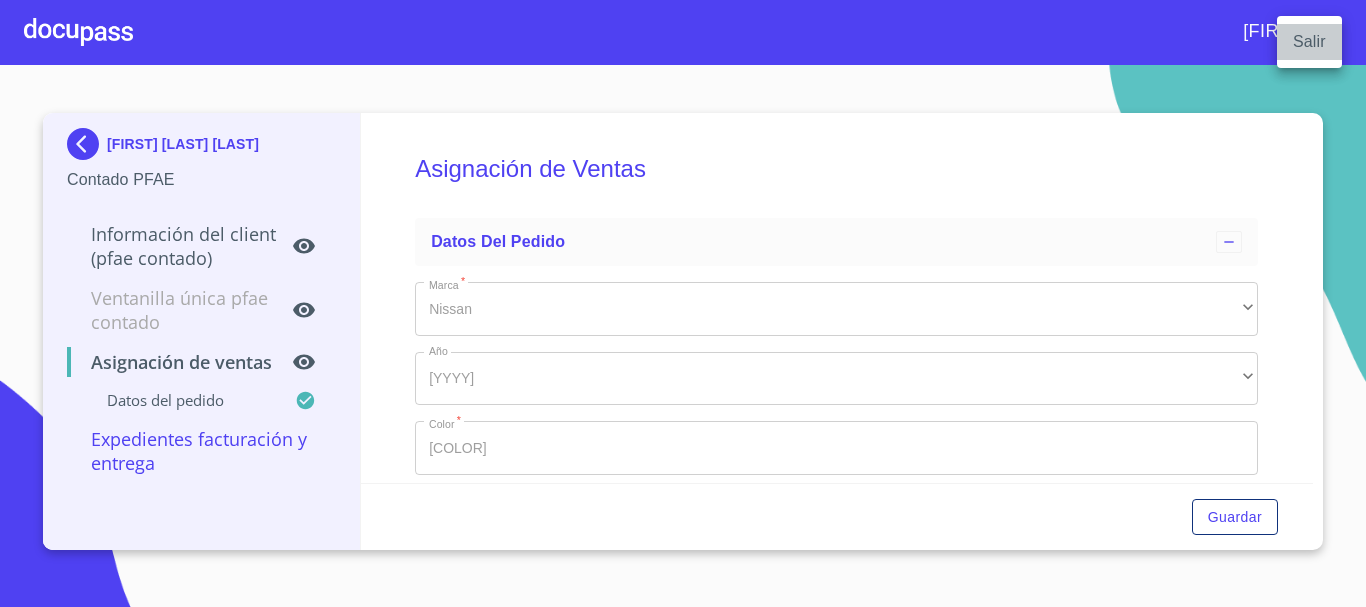 click on "Salir" at bounding box center (1309, 42) 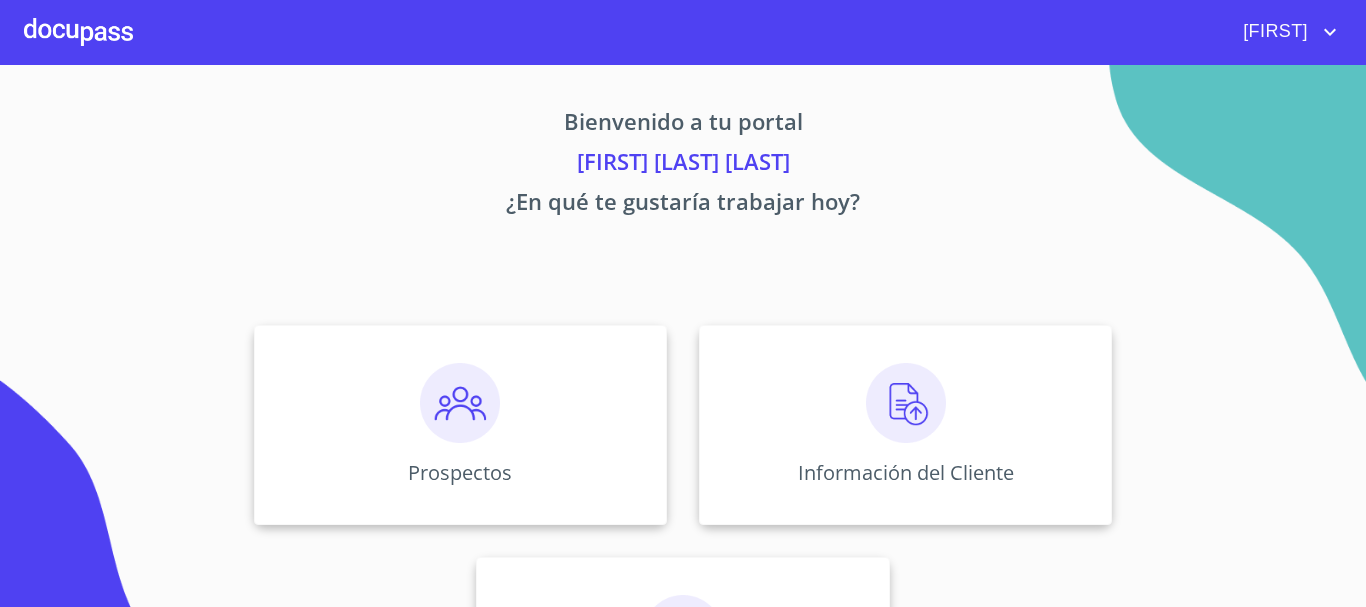 scroll, scrollTop: 0, scrollLeft: 0, axis: both 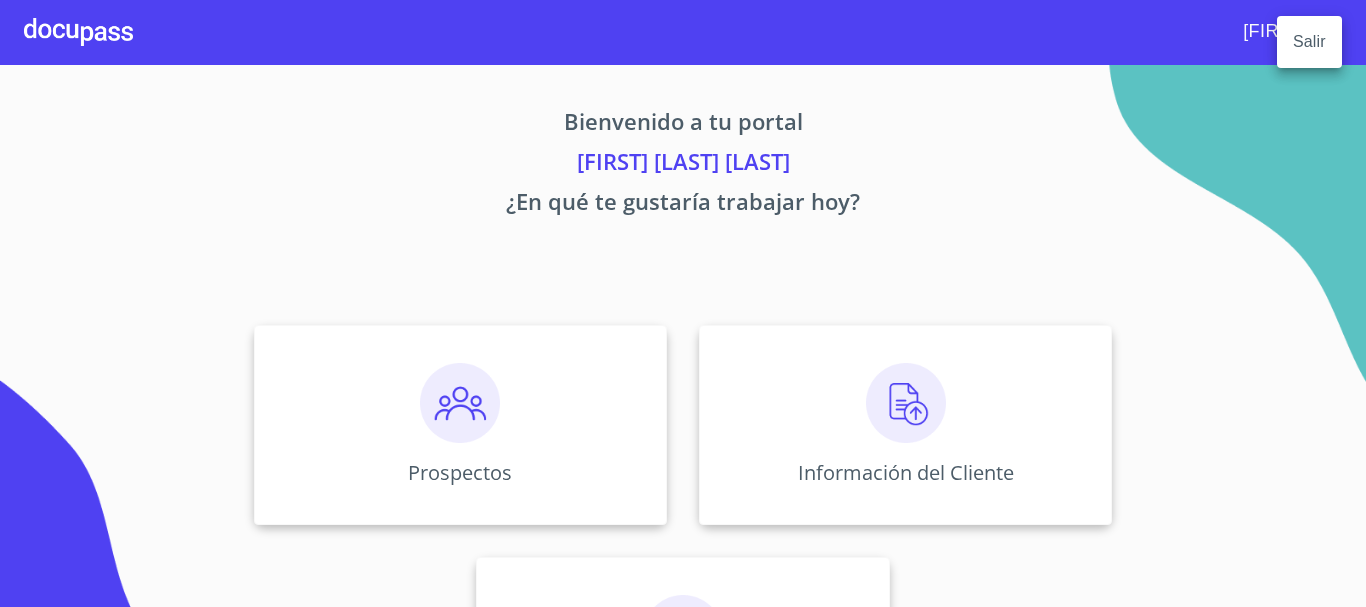 click at bounding box center (683, 303) 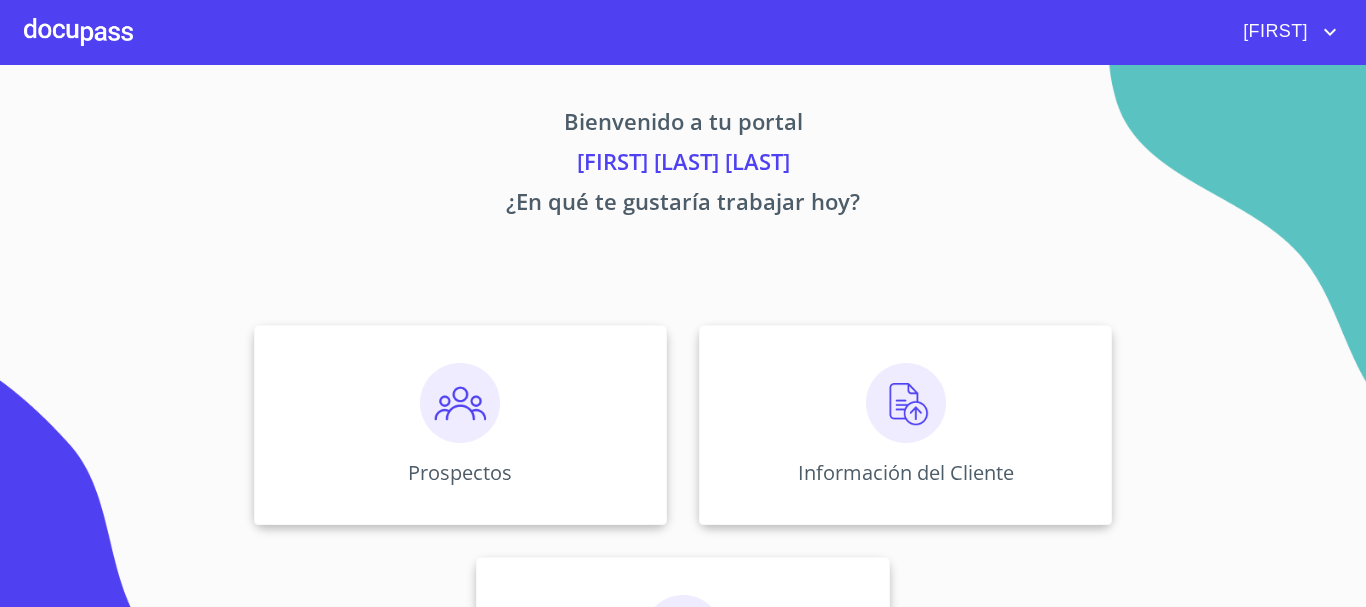 click on "[FIRST]" at bounding box center (1273, 32) 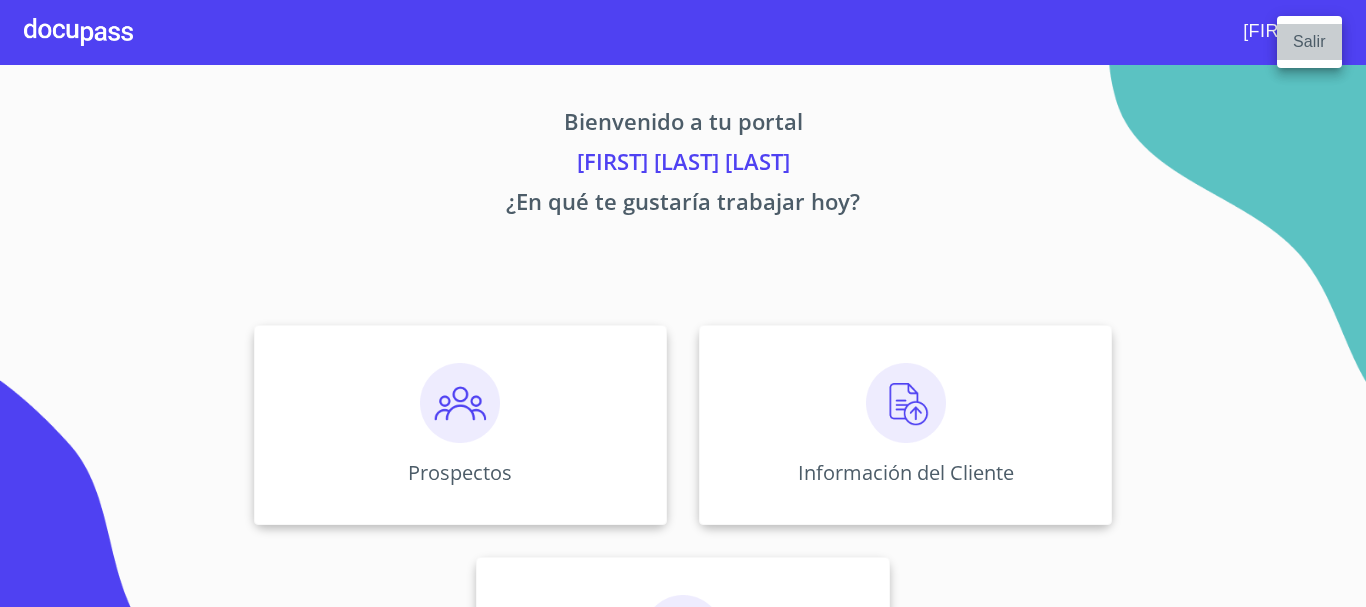 click on "Salir" at bounding box center [1309, 42] 